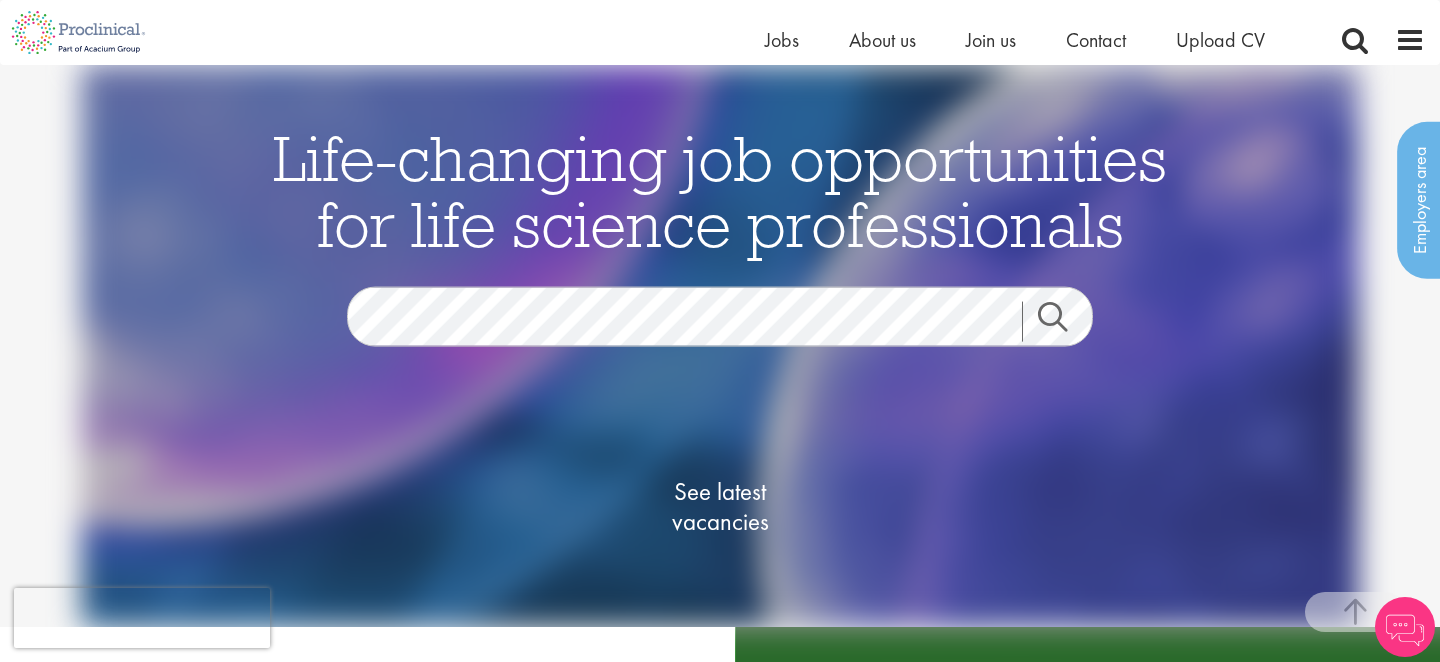 scroll, scrollTop: 364, scrollLeft: 0, axis: vertical 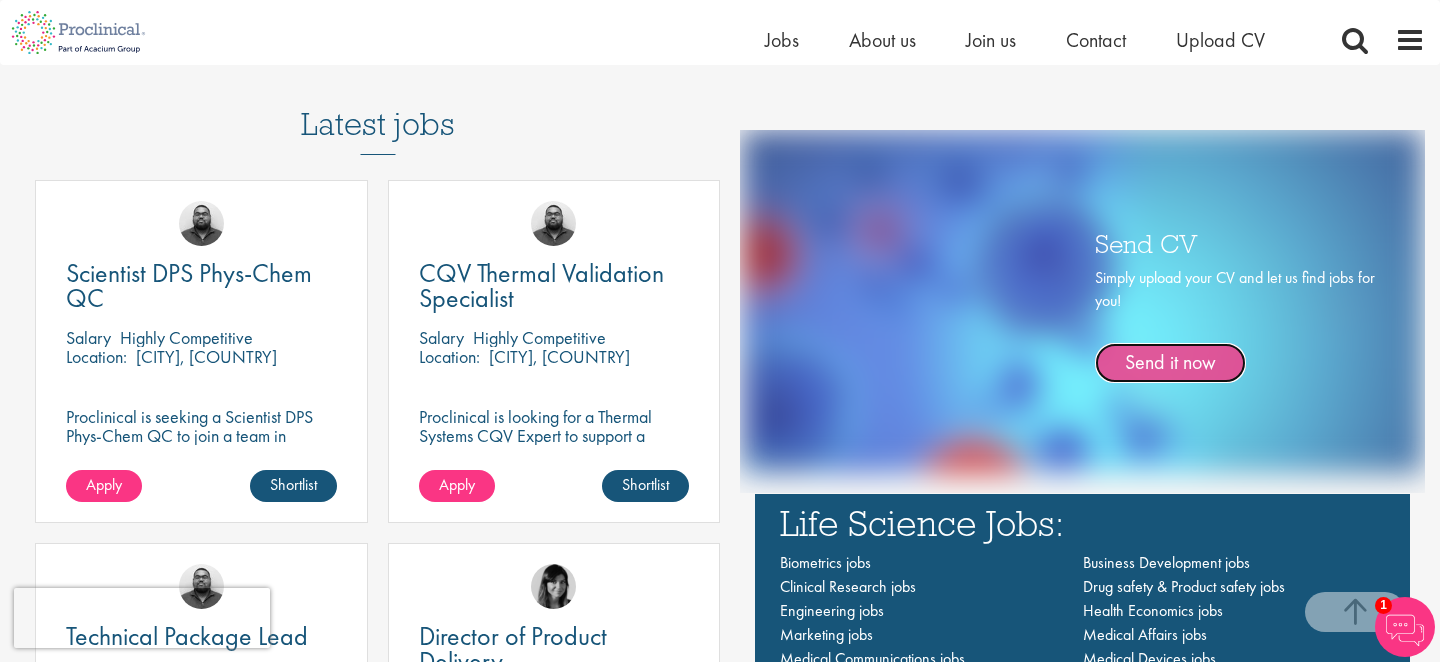click on "Send it now" at bounding box center (1170, 363) 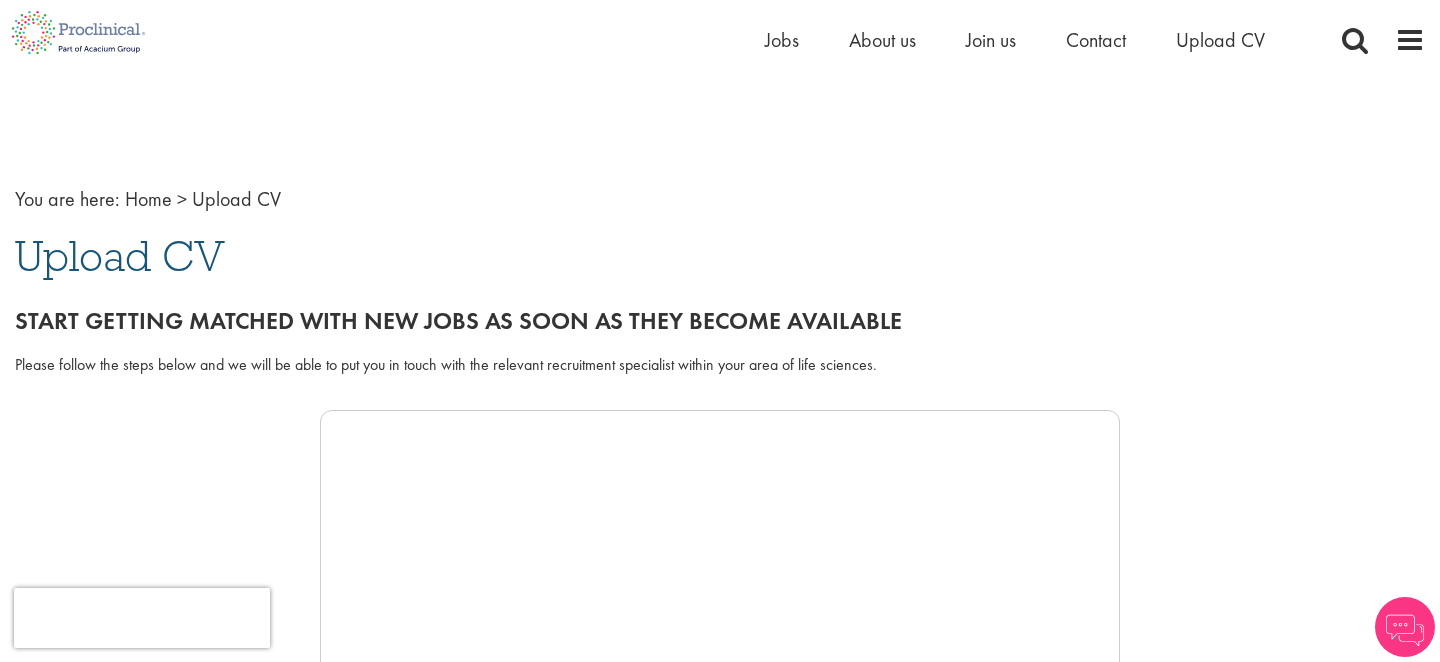 scroll, scrollTop: 287, scrollLeft: 0, axis: vertical 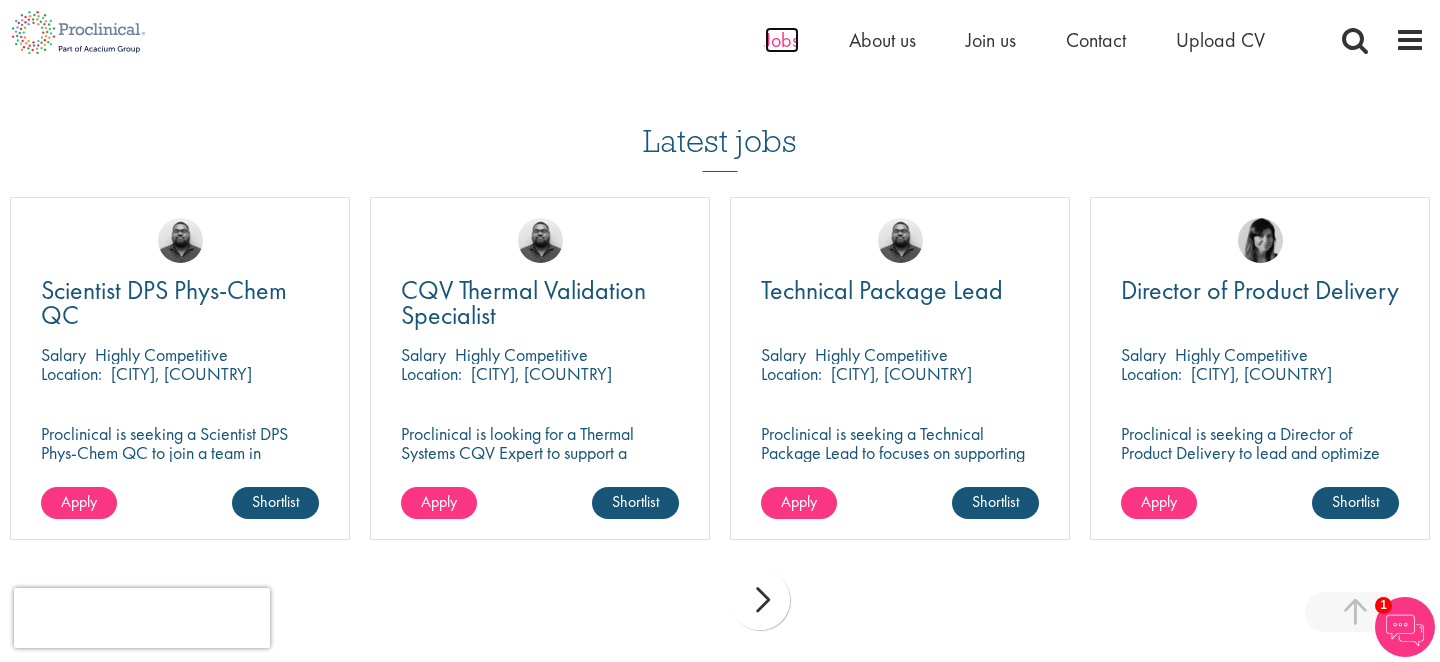 click on "Jobs" at bounding box center (782, 40) 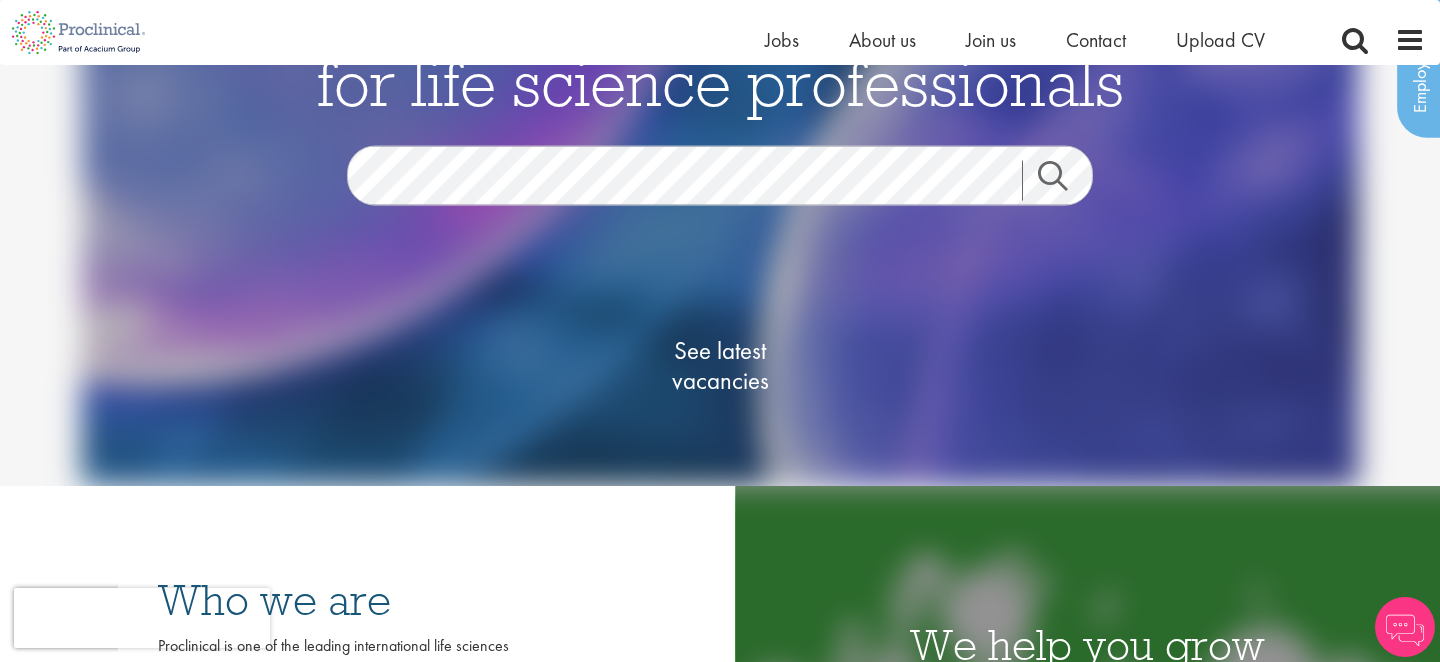 scroll, scrollTop: 141, scrollLeft: 0, axis: vertical 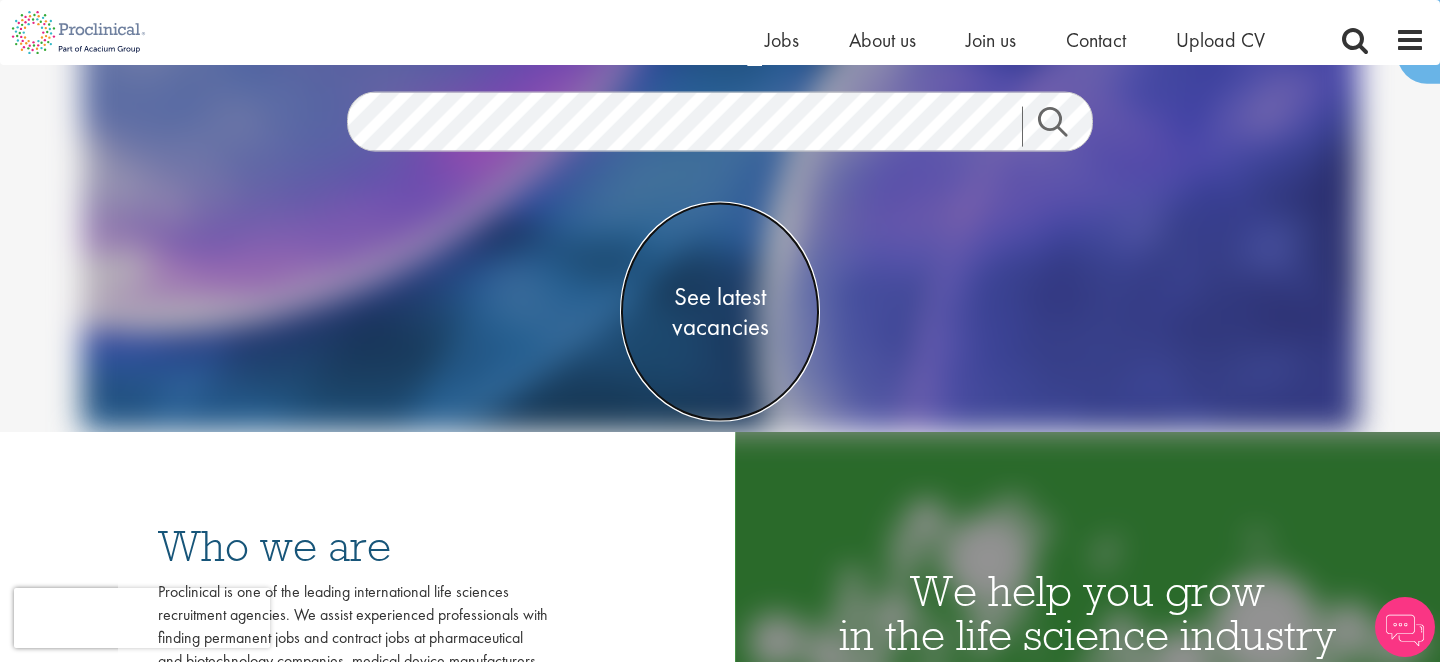 click on "See latest  vacancies" at bounding box center (720, 312) 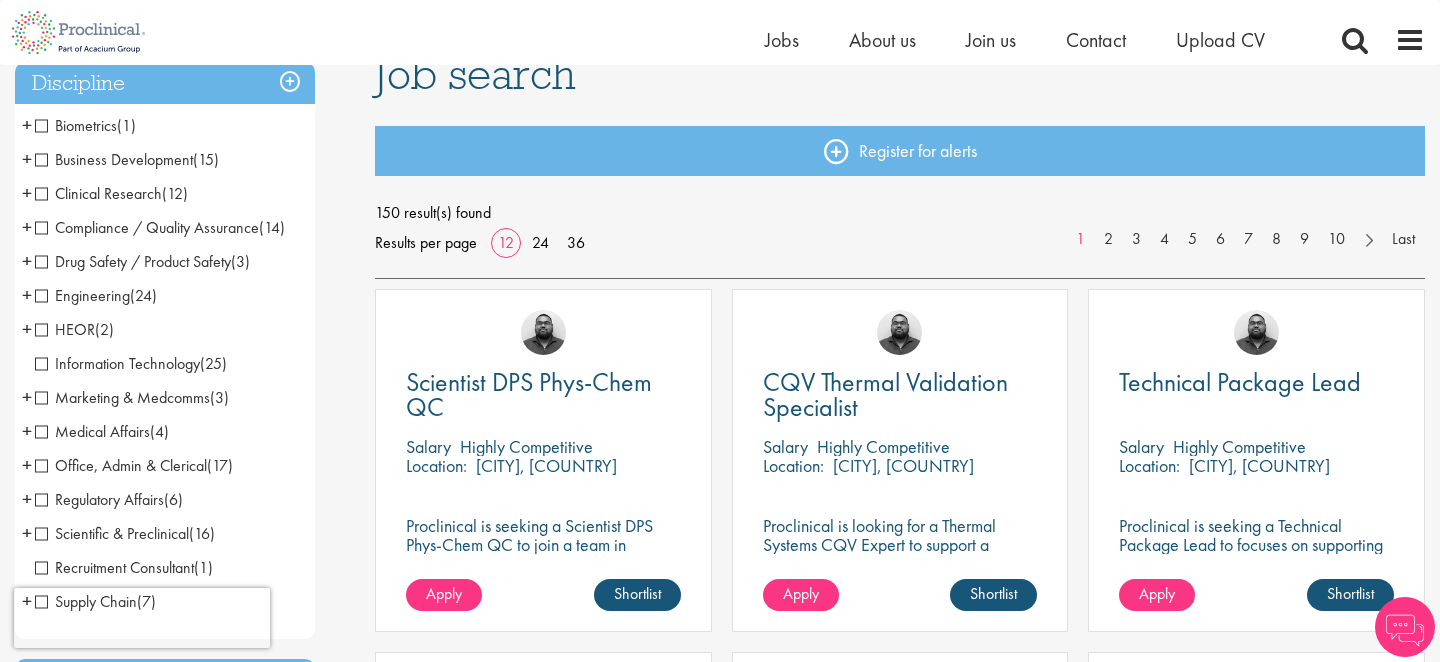 scroll, scrollTop: 162, scrollLeft: 0, axis: vertical 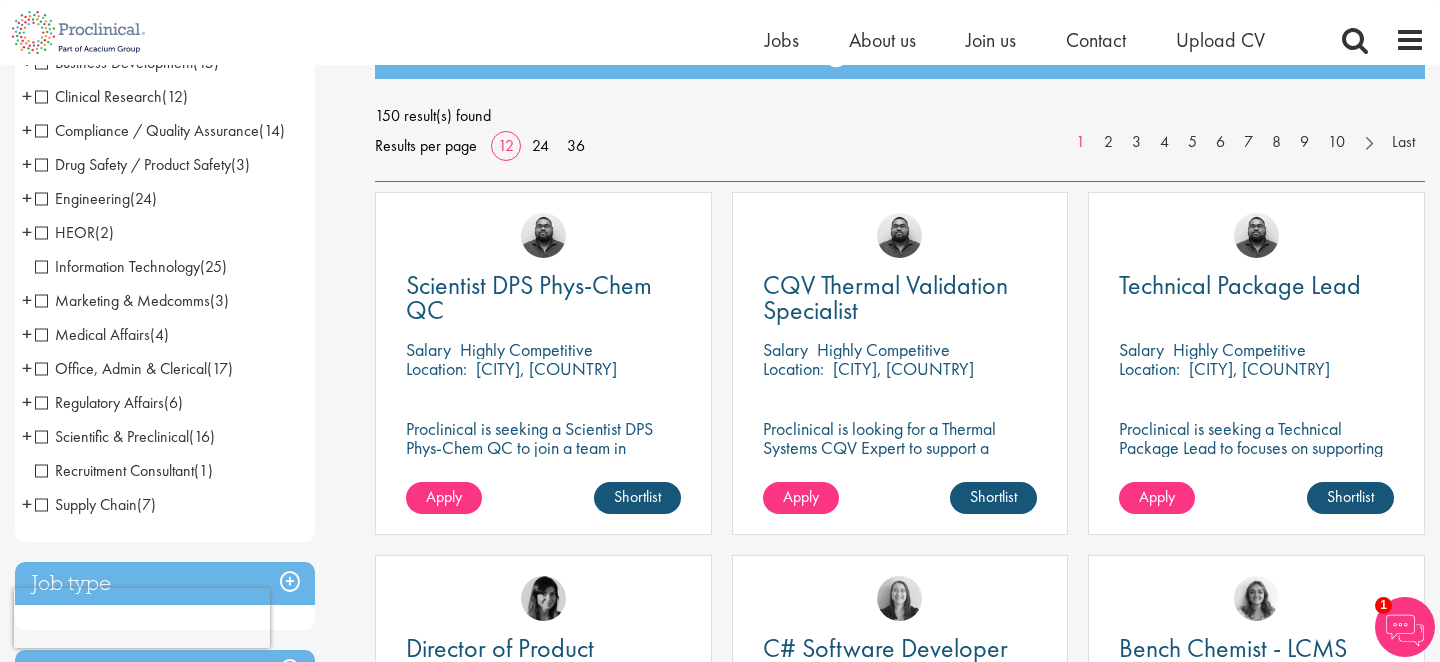 click on "Supply Chain" at bounding box center [86, 504] 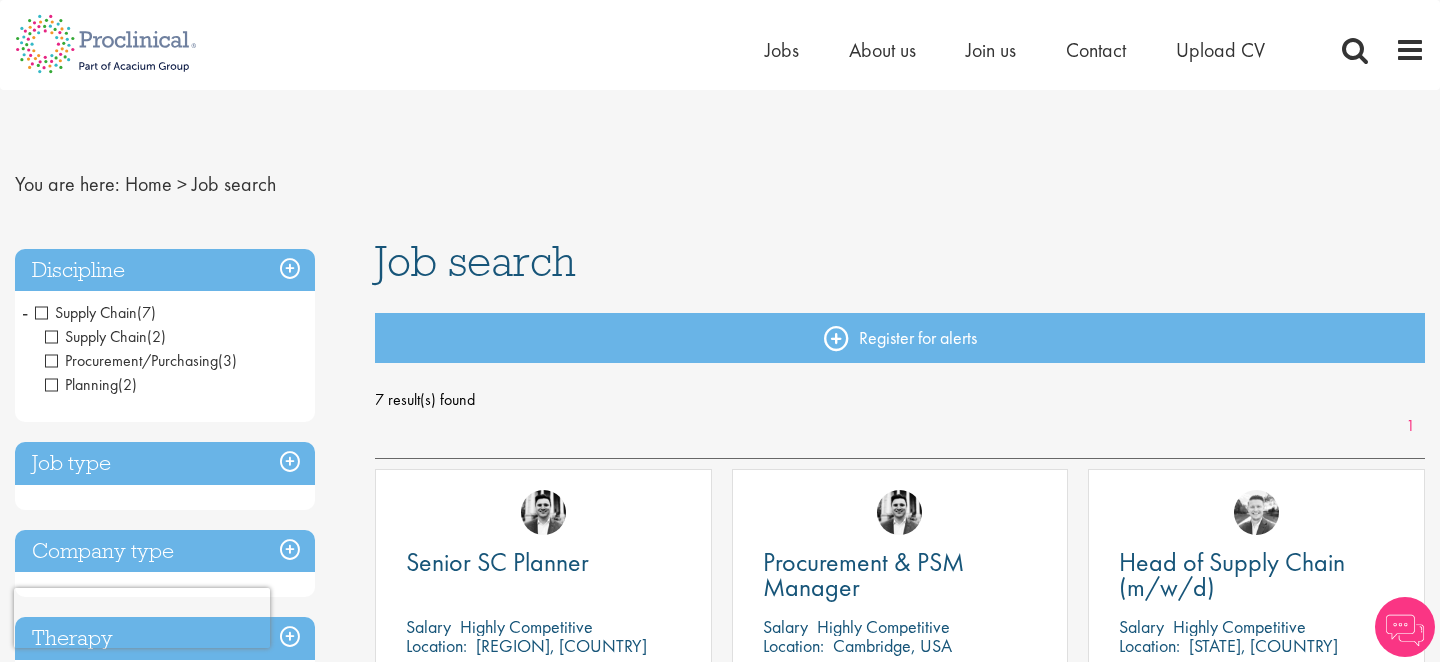 scroll, scrollTop: 0, scrollLeft: 0, axis: both 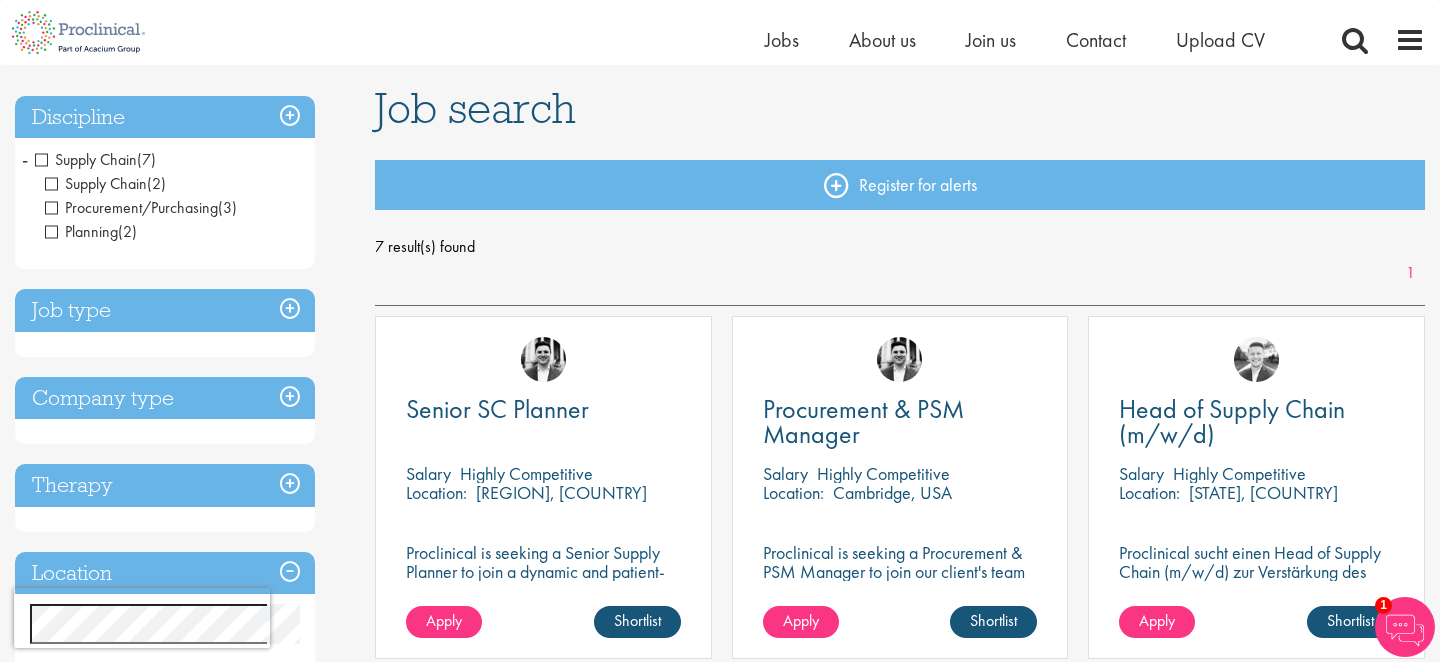 click on "Supply Chain" at bounding box center [86, 159] 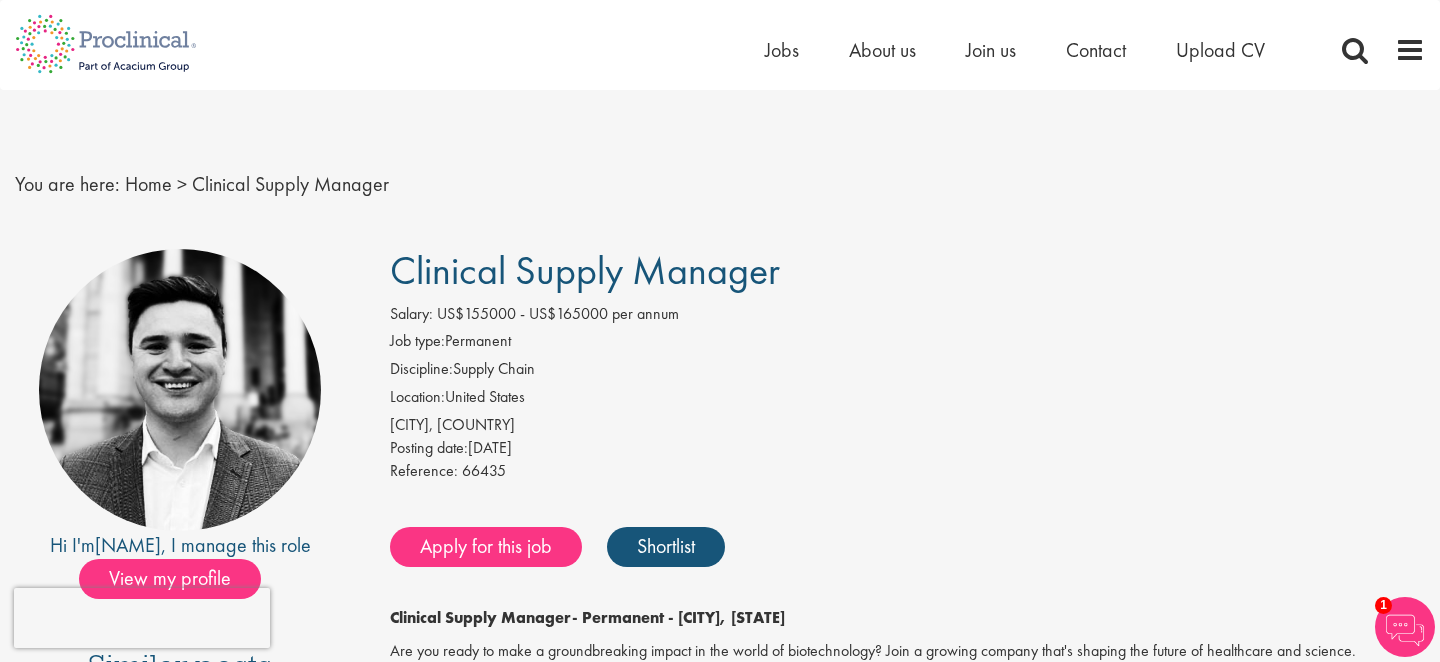 scroll, scrollTop: 0, scrollLeft: 0, axis: both 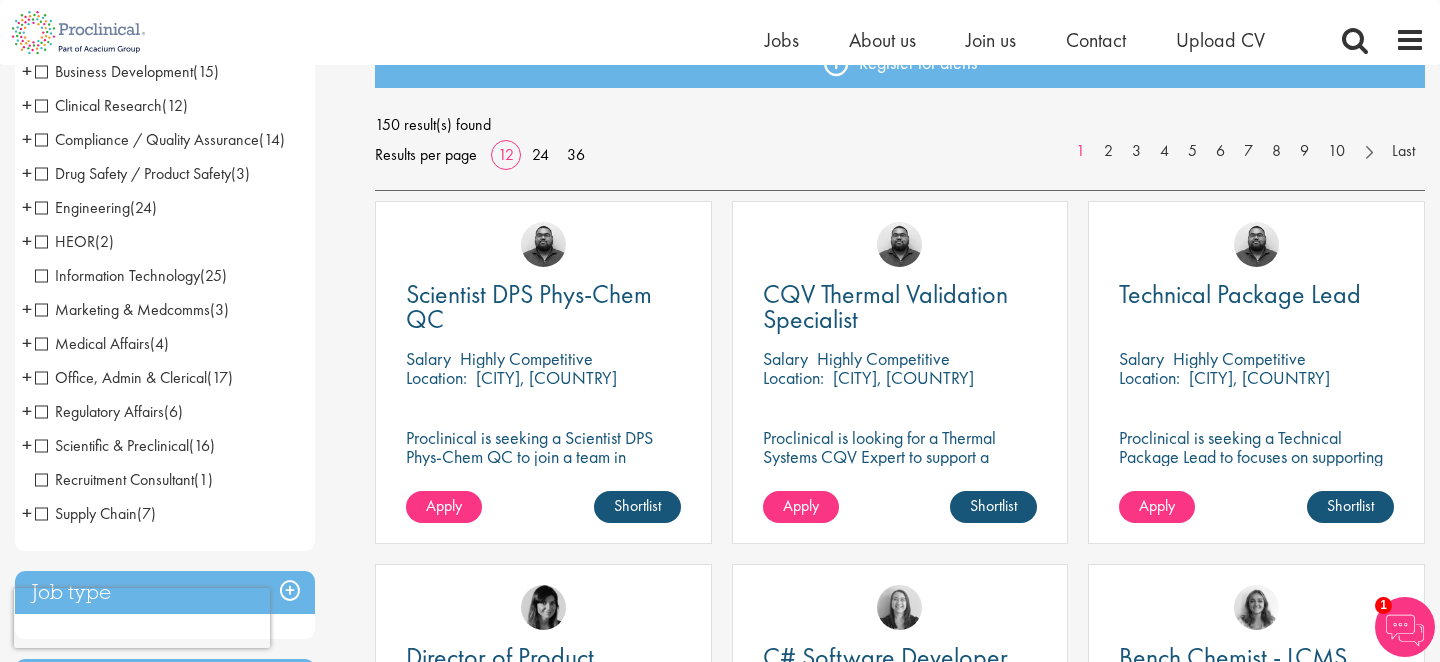 click on "Office, Admin & Clerical" at bounding box center (121, 377) 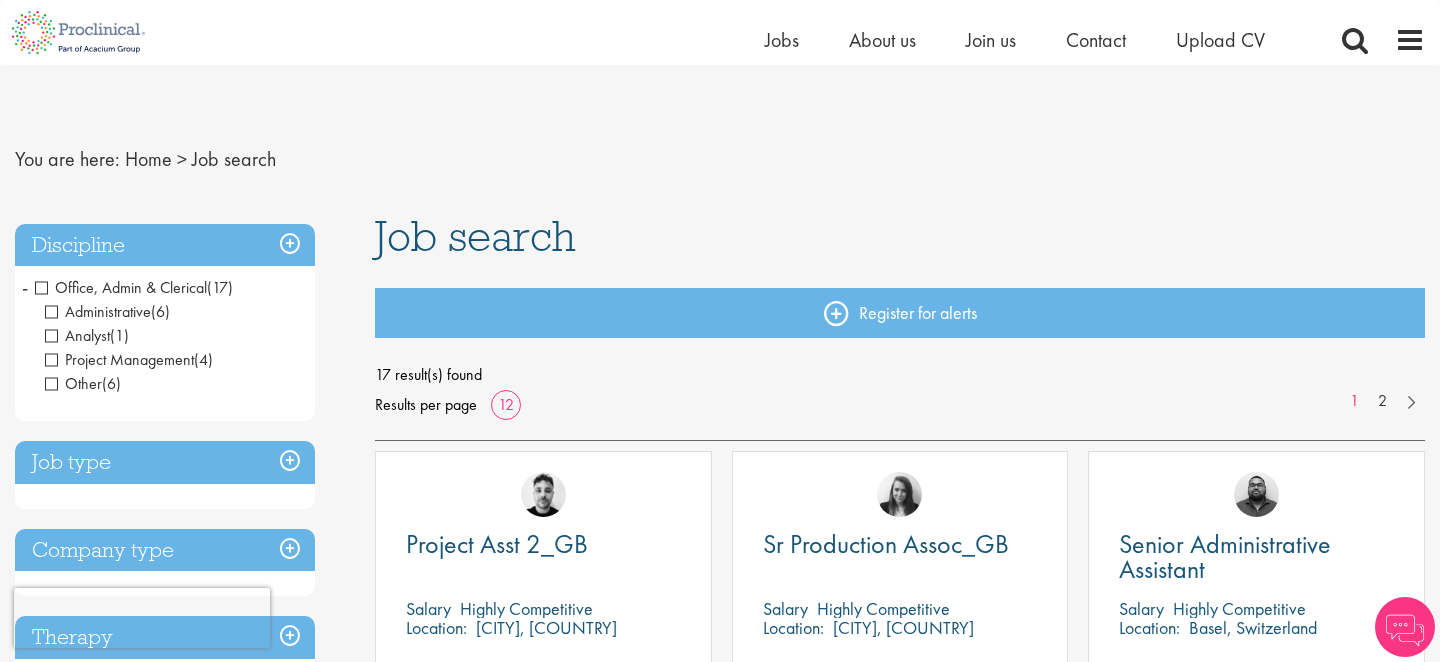 scroll, scrollTop: 181, scrollLeft: 0, axis: vertical 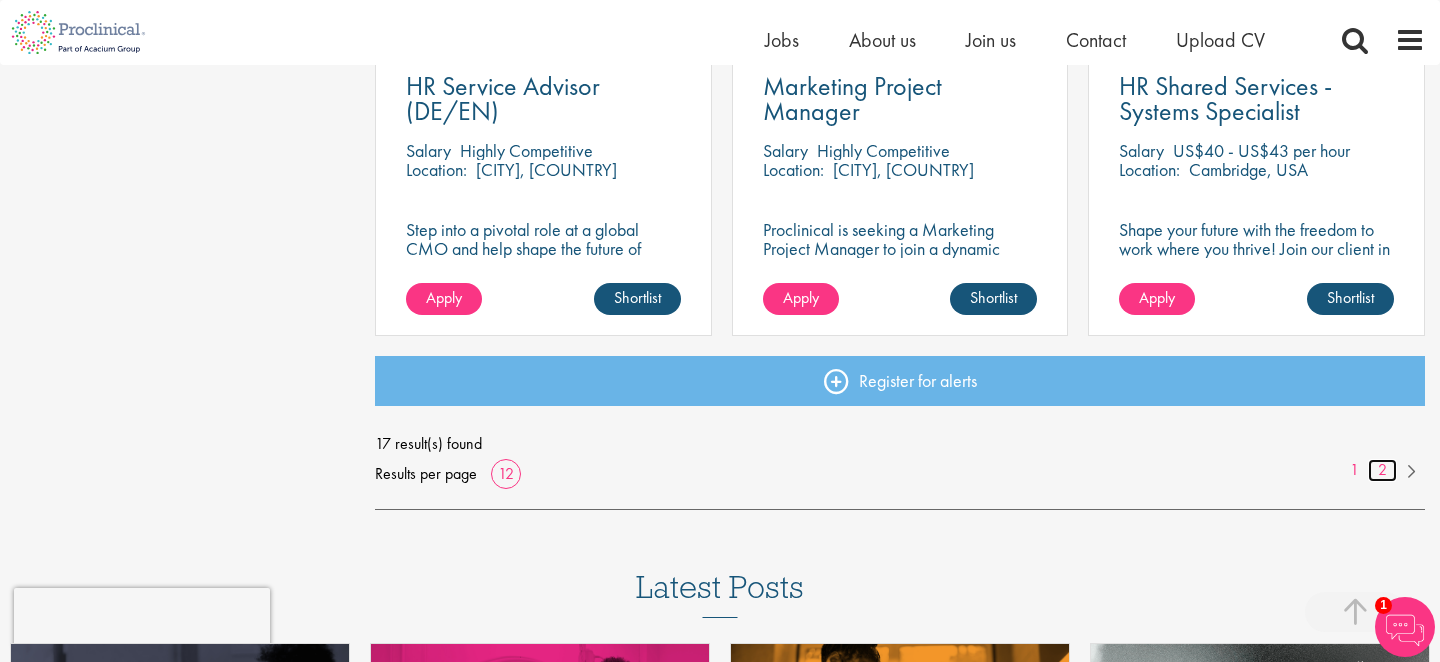 click on "2" at bounding box center [1382, 470] 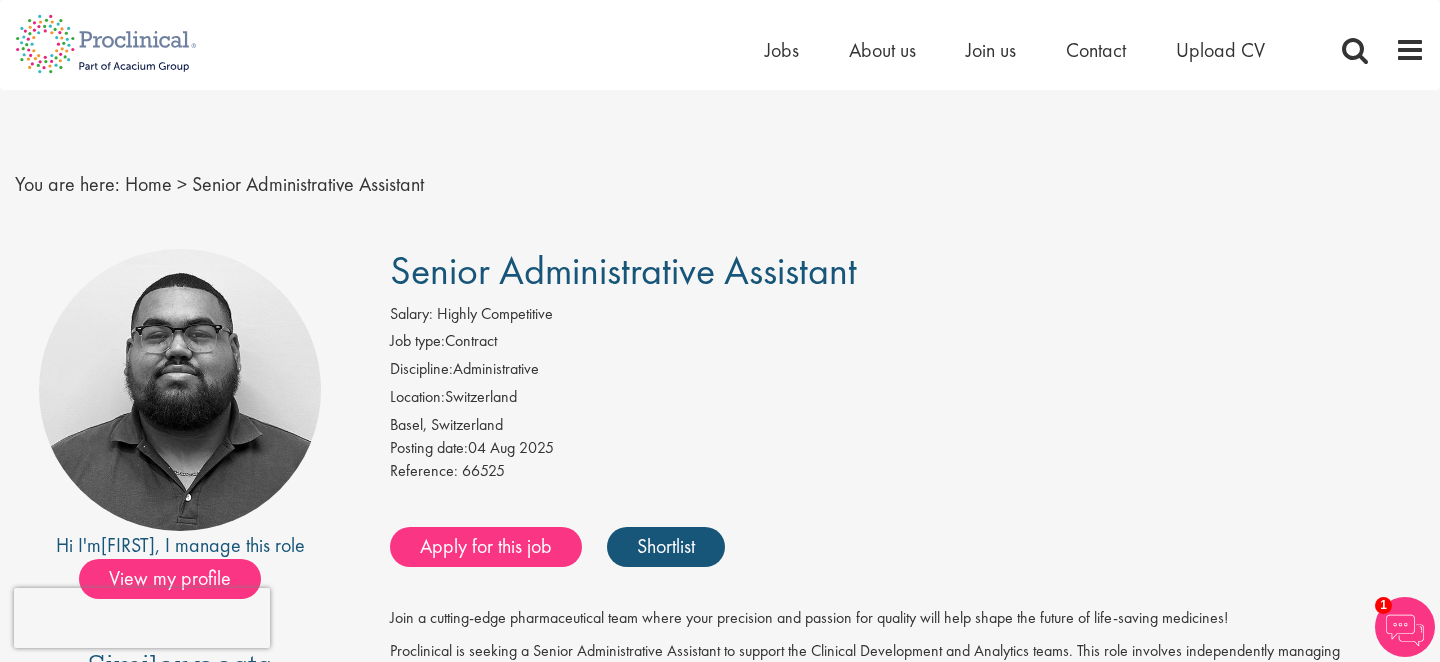 scroll, scrollTop: 0, scrollLeft: 0, axis: both 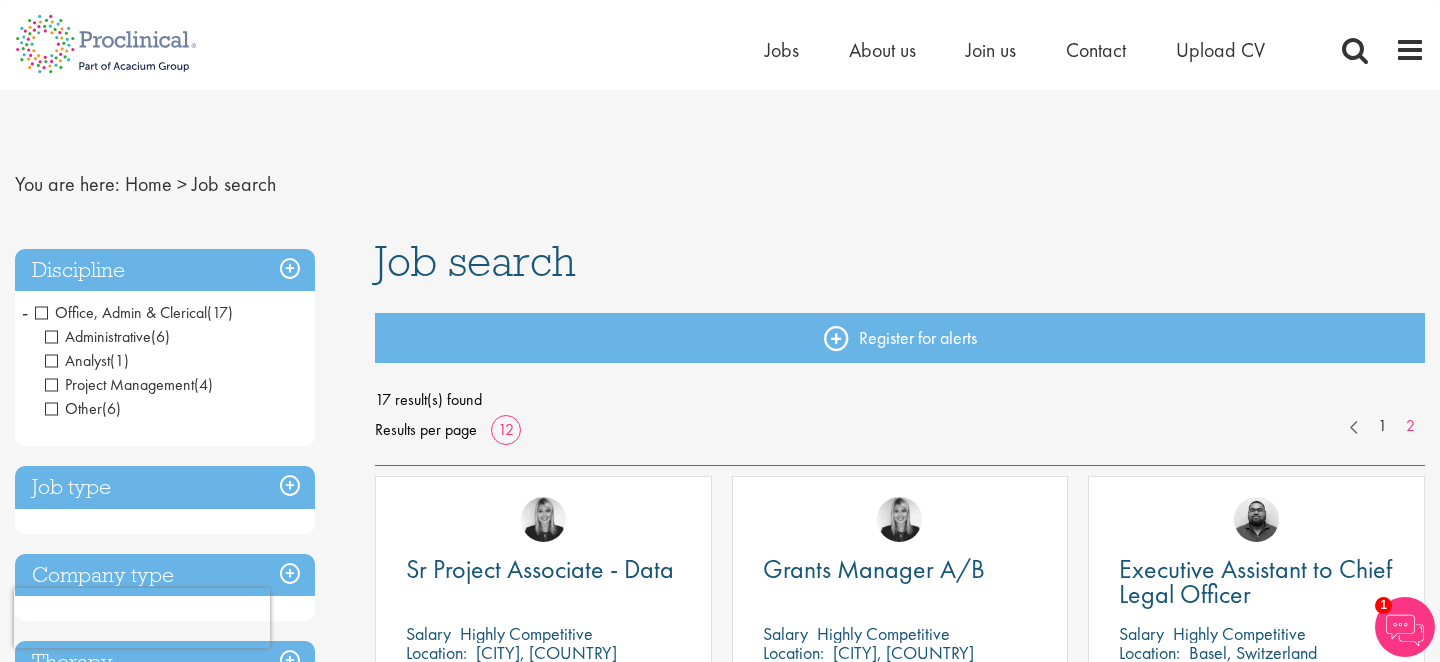click on "Office, Admin & Clerical" at bounding box center (121, 312) 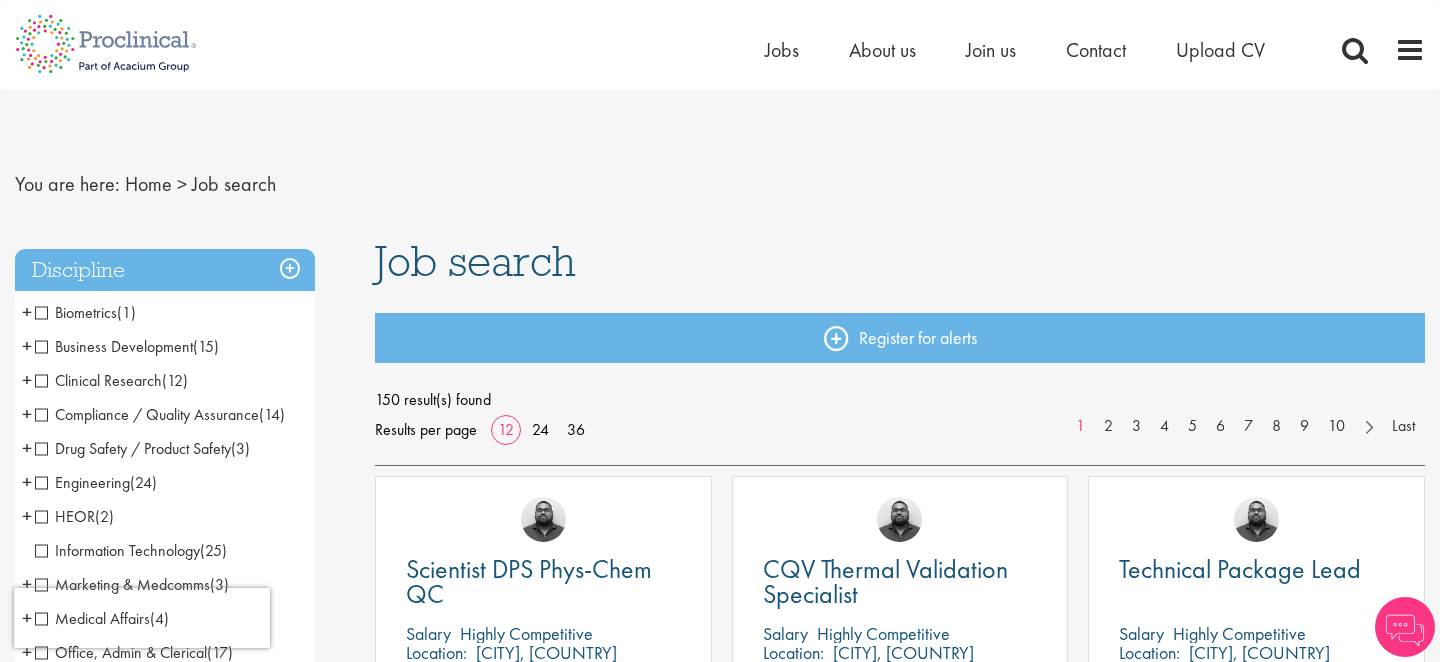 scroll, scrollTop: 0, scrollLeft: 0, axis: both 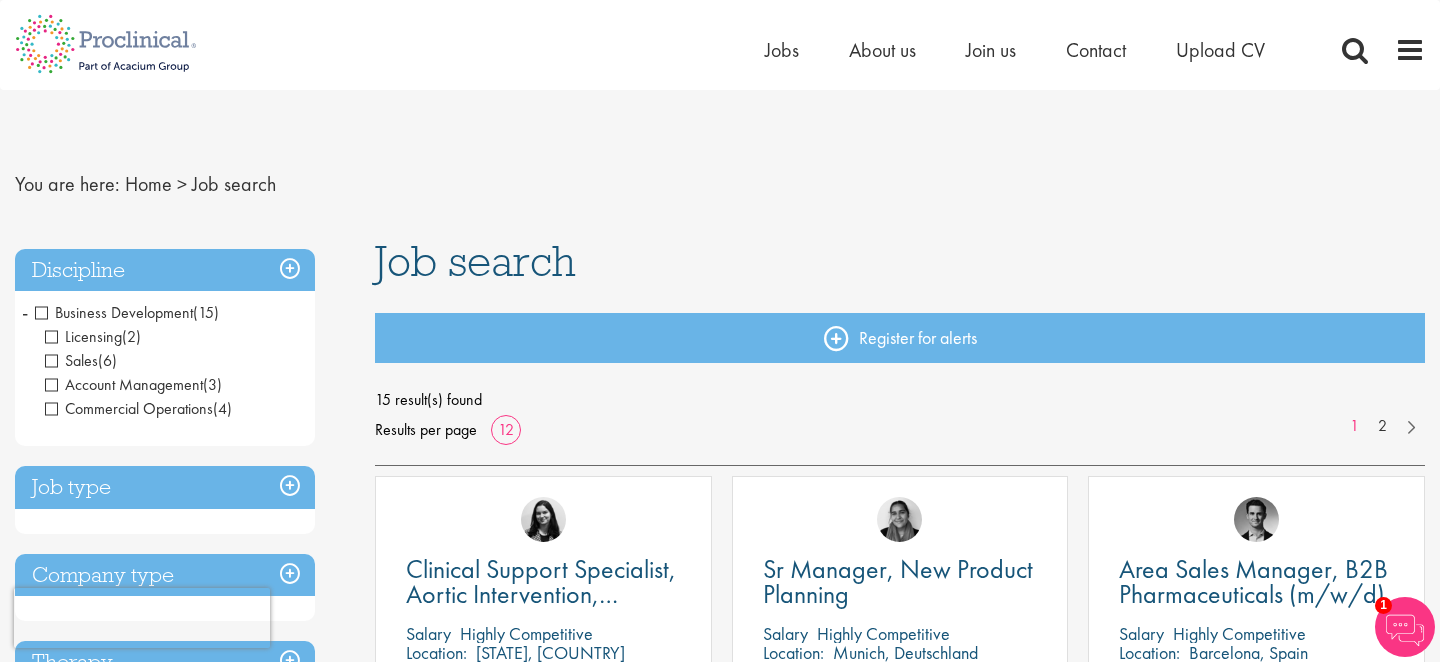 click on "Business Development" at bounding box center [114, 312] 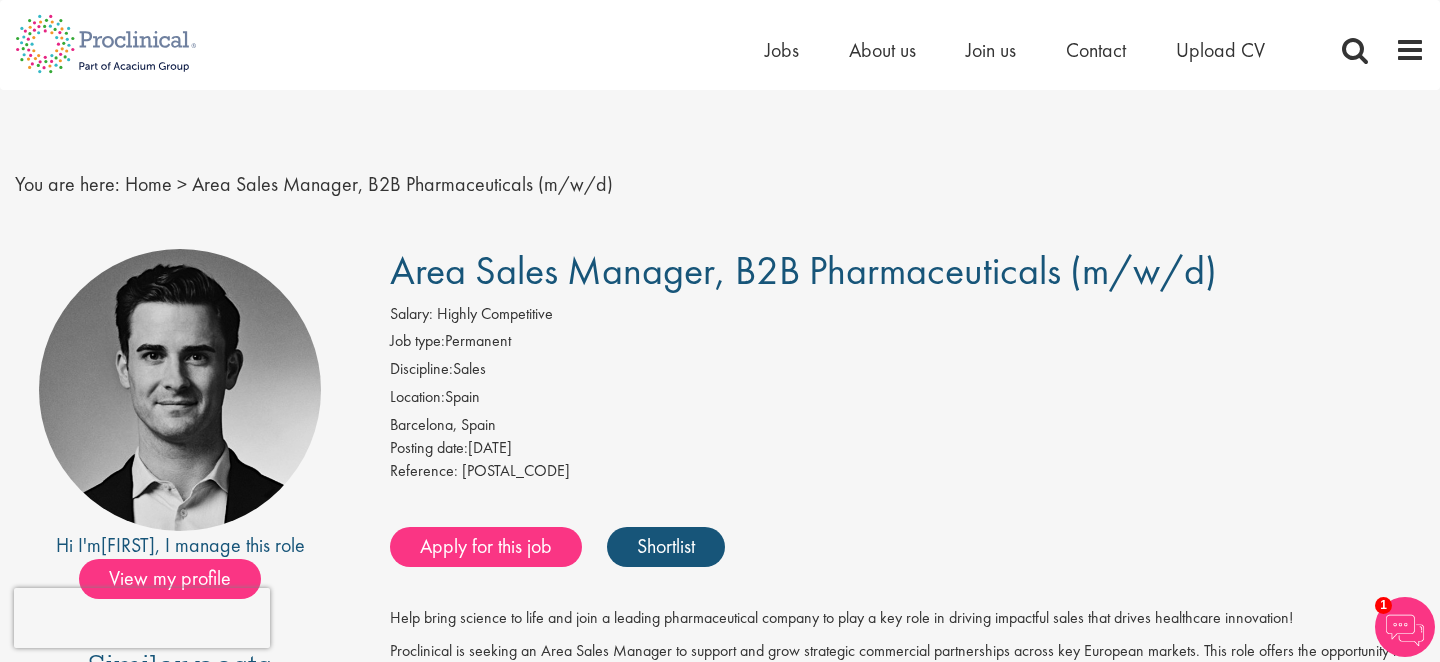 scroll, scrollTop: 0, scrollLeft: 0, axis: both 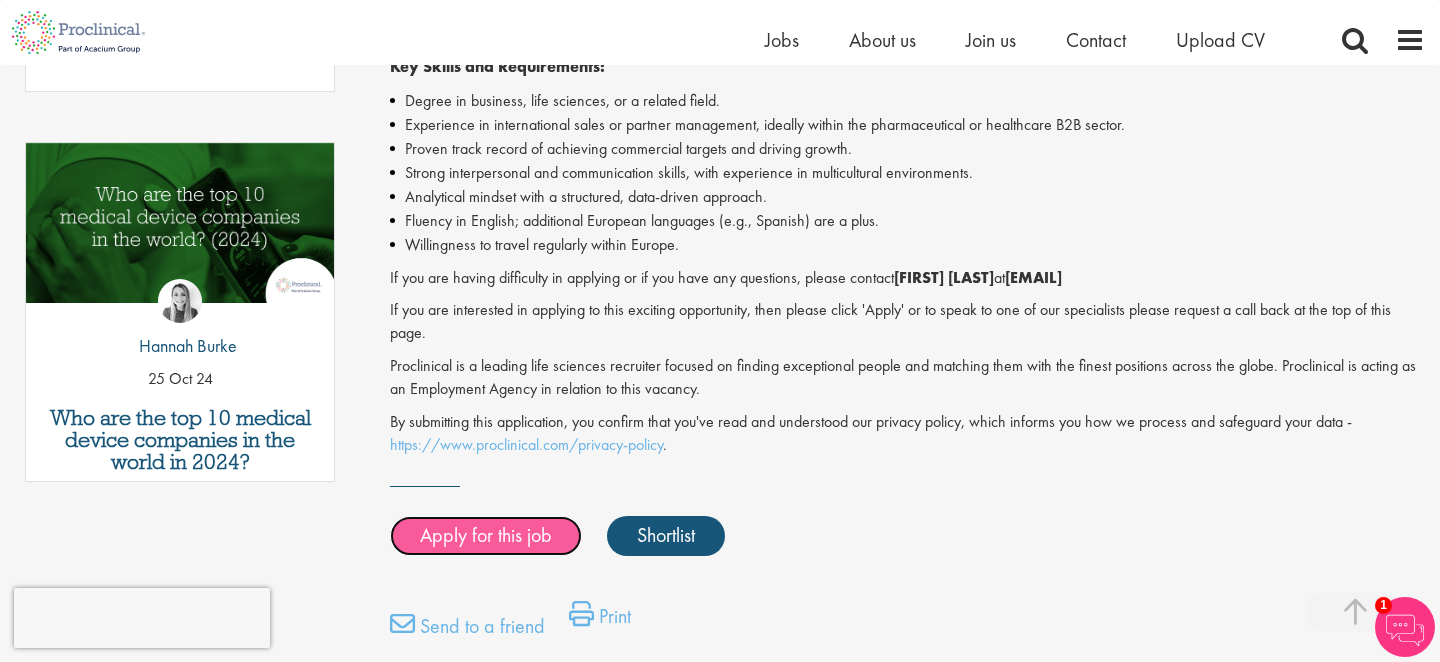 click on "Apply for this job" at bounding box center (486, 536) 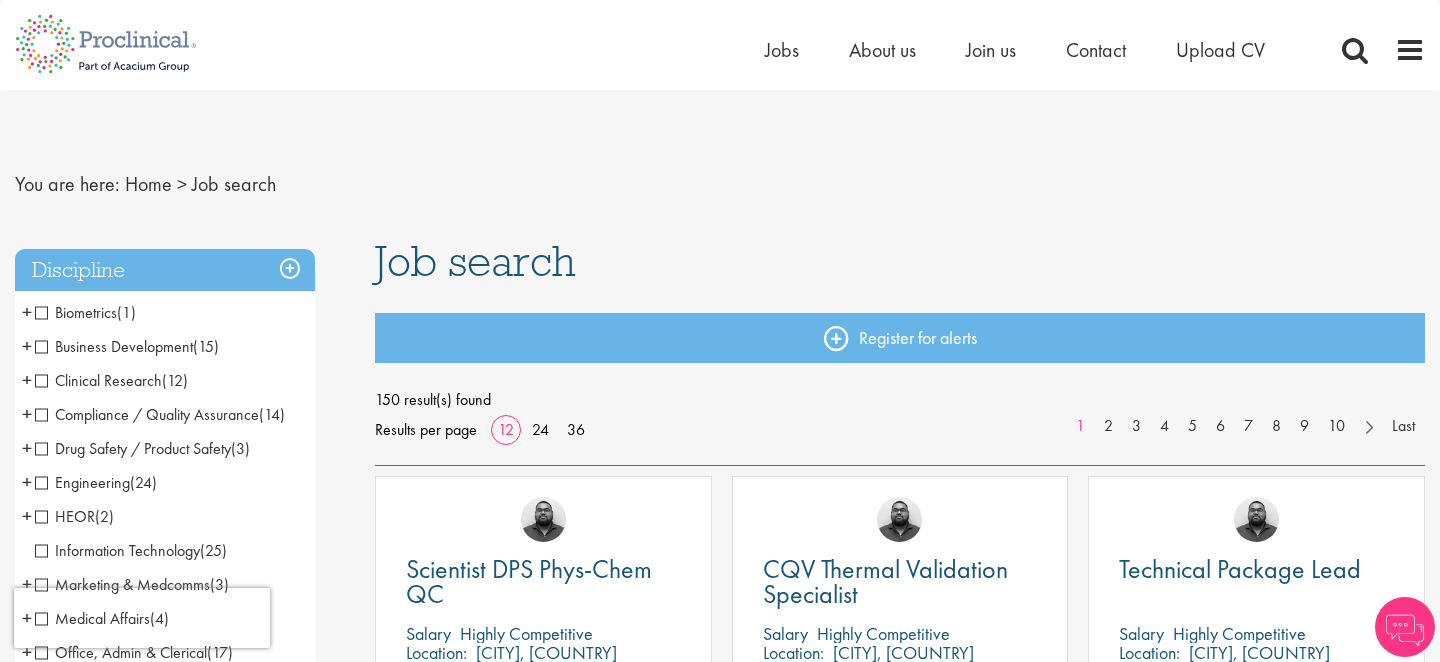 scroll, scrollTop: 0, scrollLeft: 0, axis: both 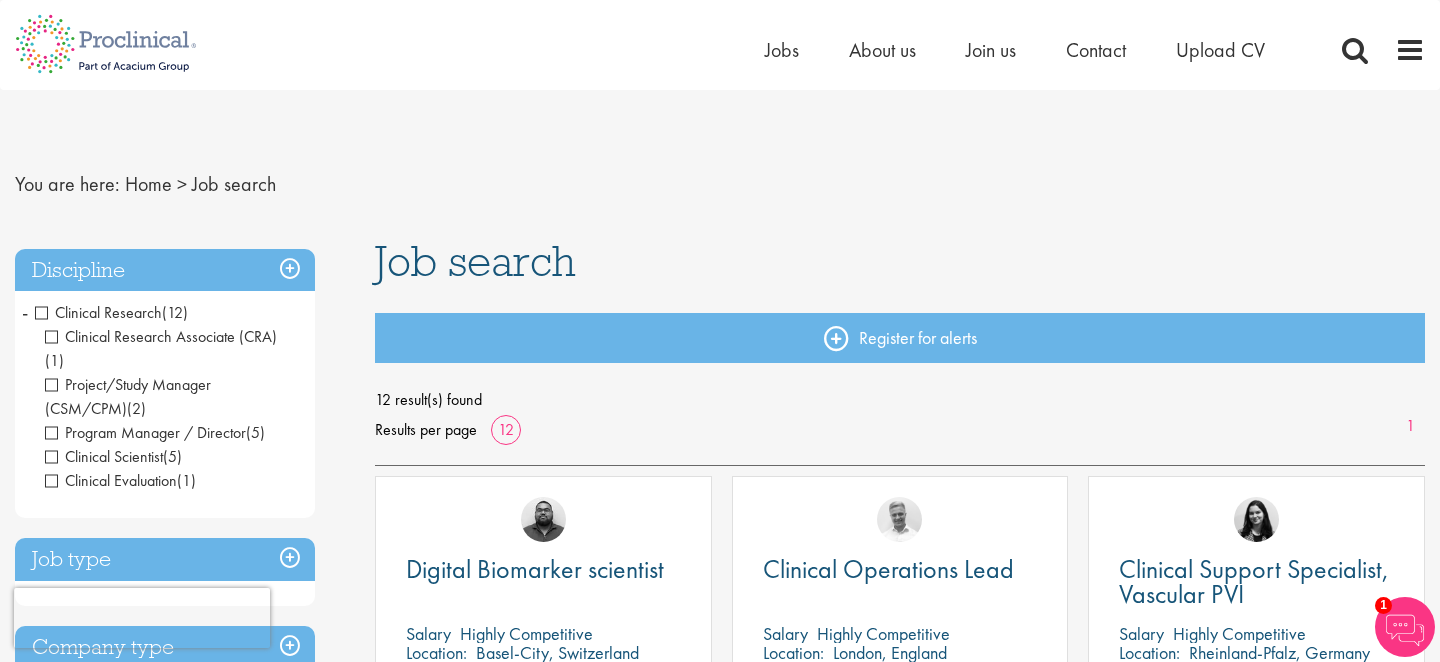 click on "Clinical Research" at bounding box center [98, 312] 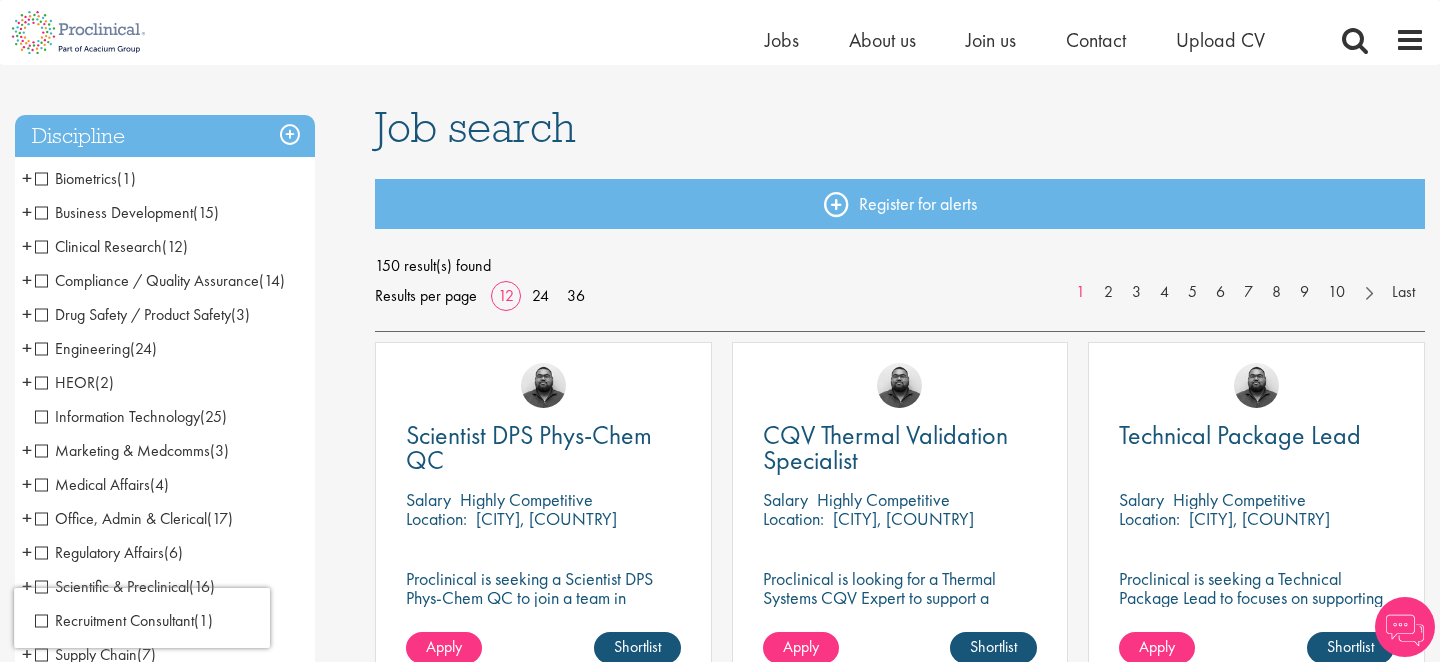 scroll, scrollTop: 118, scrollLeft: 0, axis: vertical 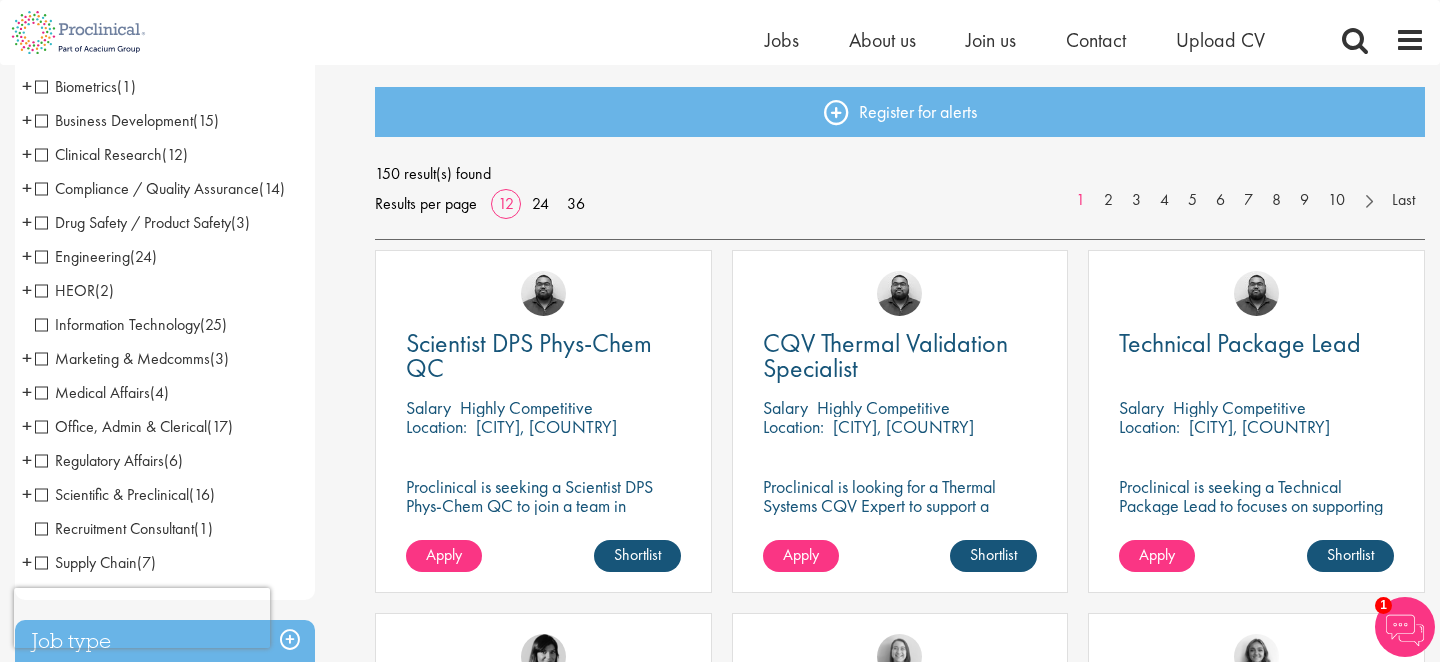 click on "Medical Affairs" at bounding box center [92, 392] 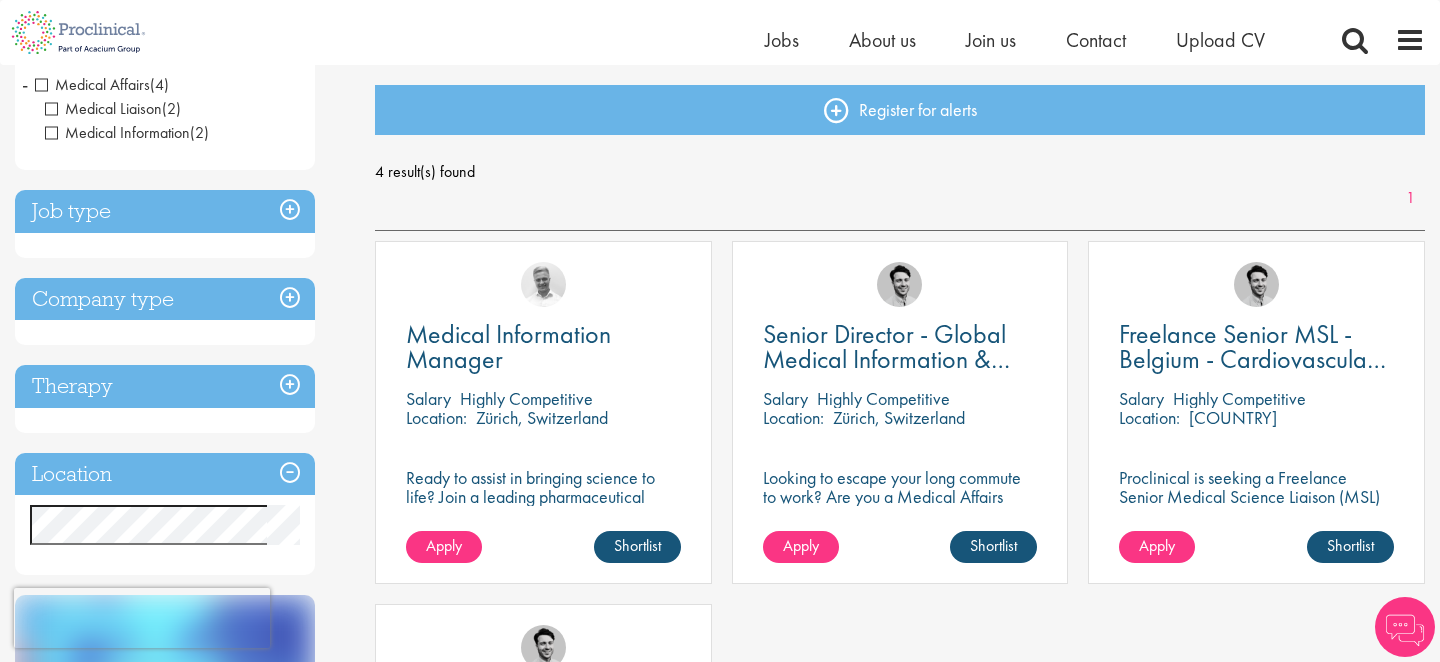 scroll, scrollTop: 203, scrollLeft: 0, axis: vertical 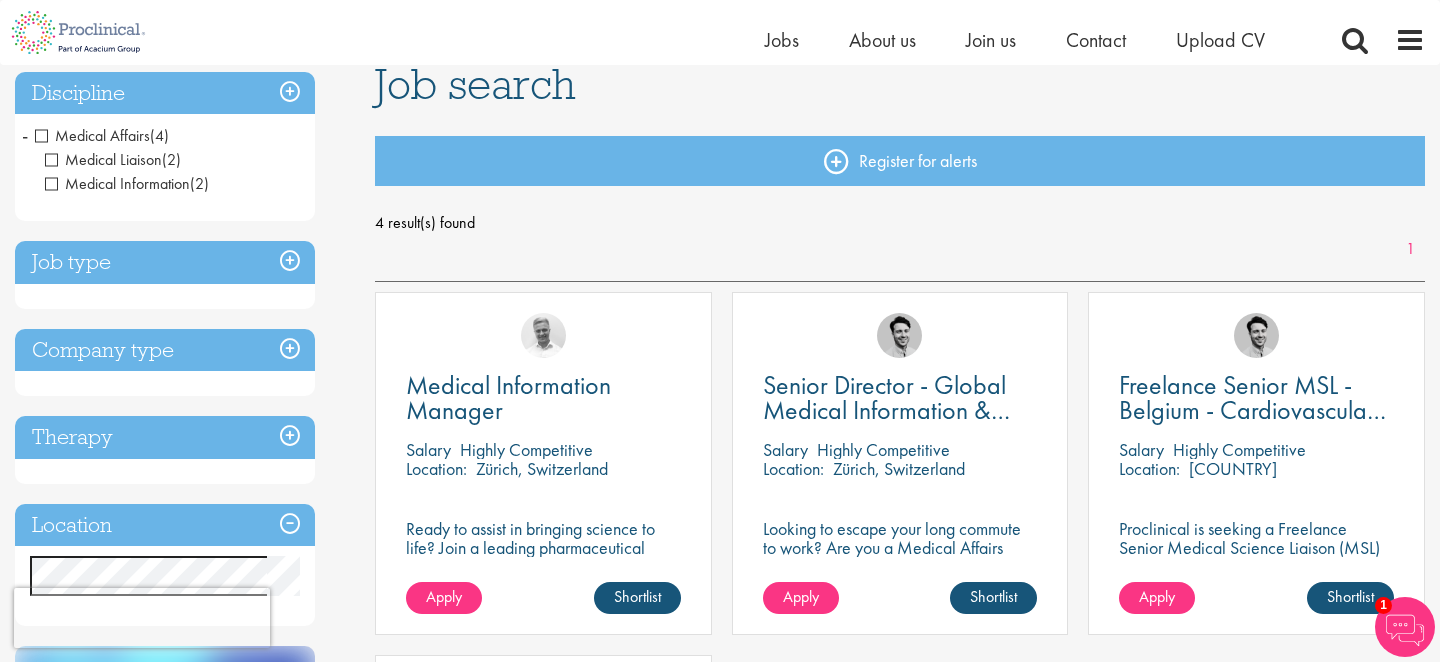 click on "Medical Affairs" at bounding box center [92, 135] 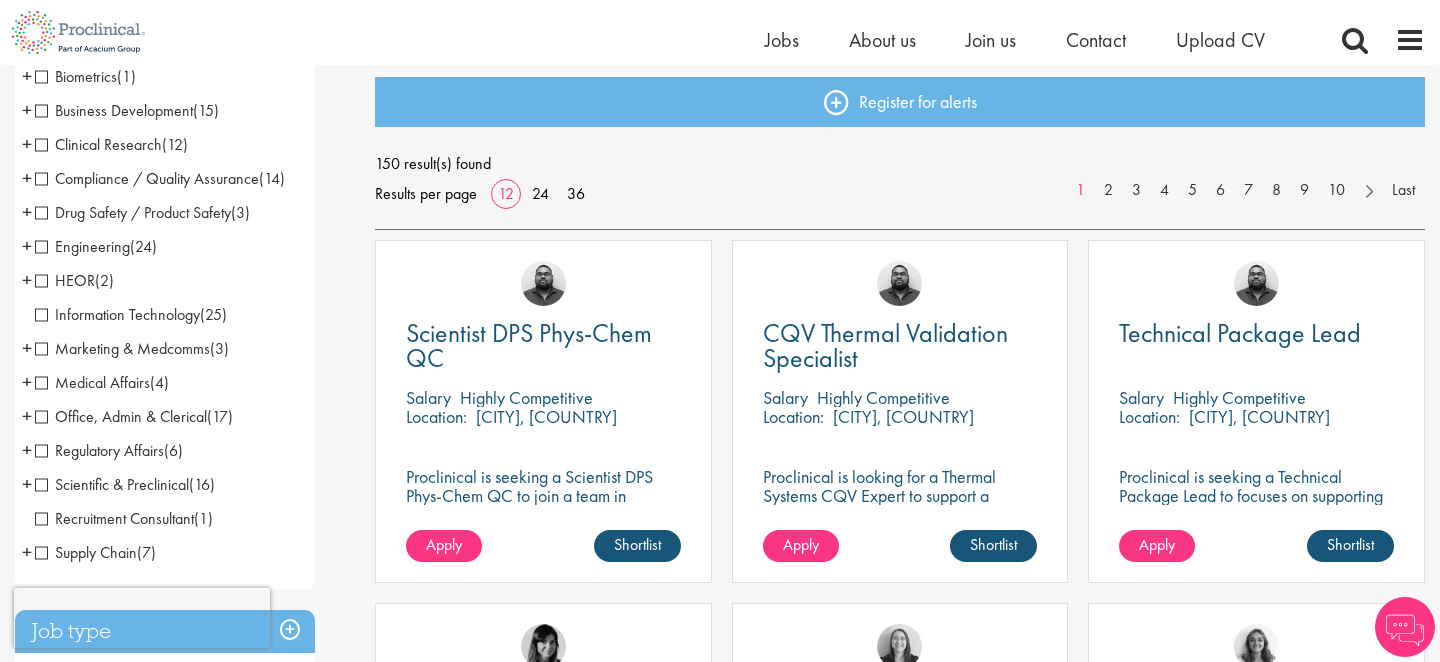 scroll, scrollTop: 0, scrollLeft: 0, axis: both 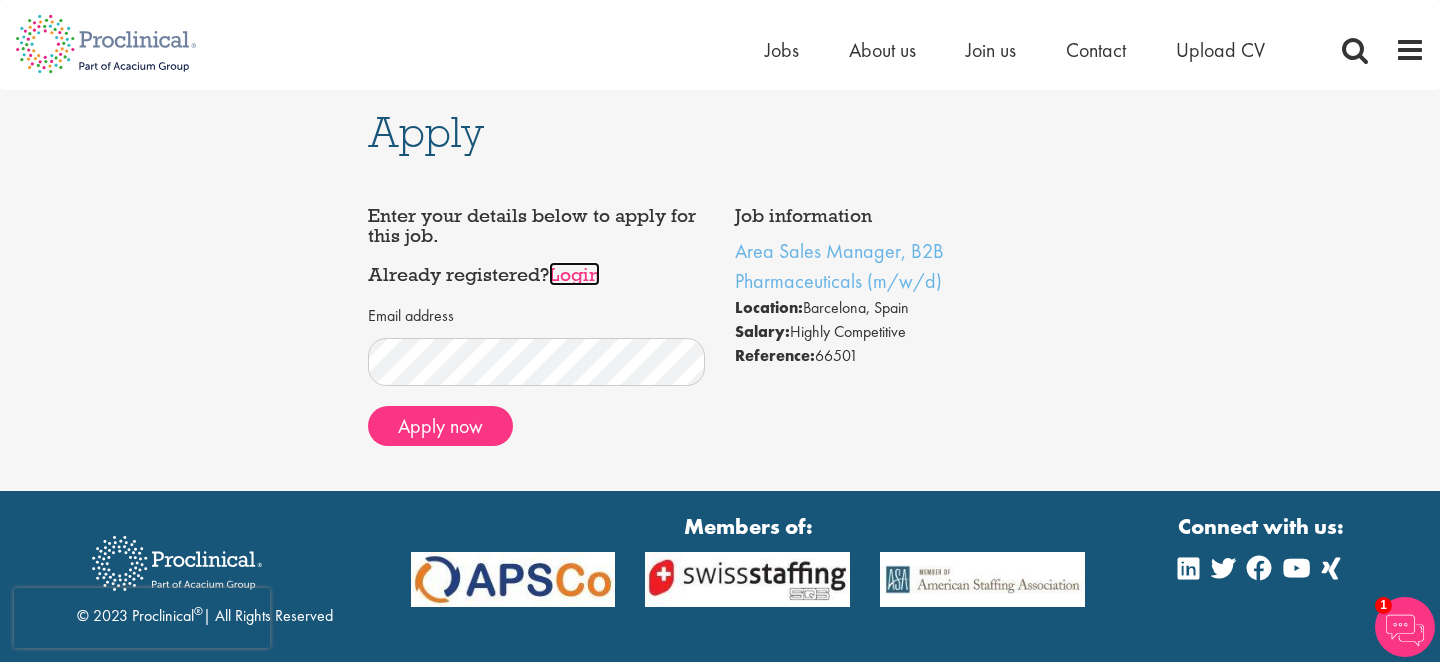 click on "Login" at bounding box center (574, 274) 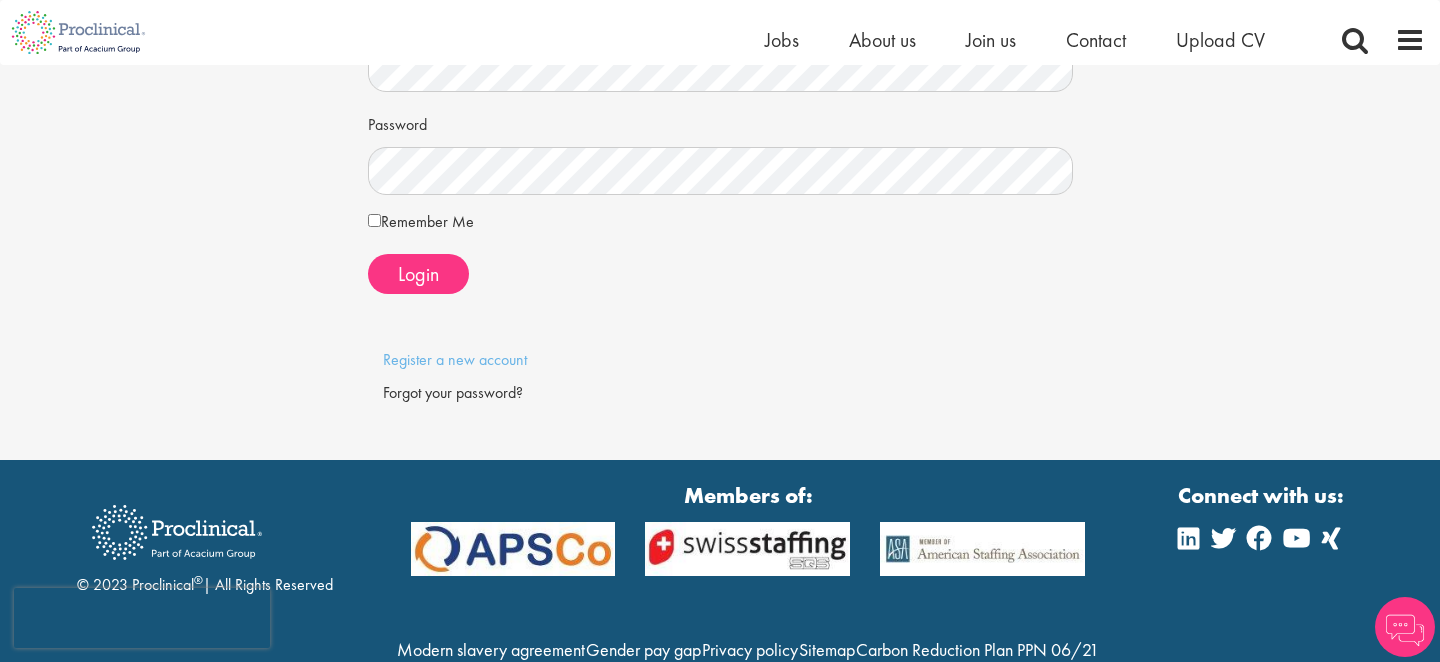 scroll, scrollTop: 236, scrollLeft: 0, axis: vertical 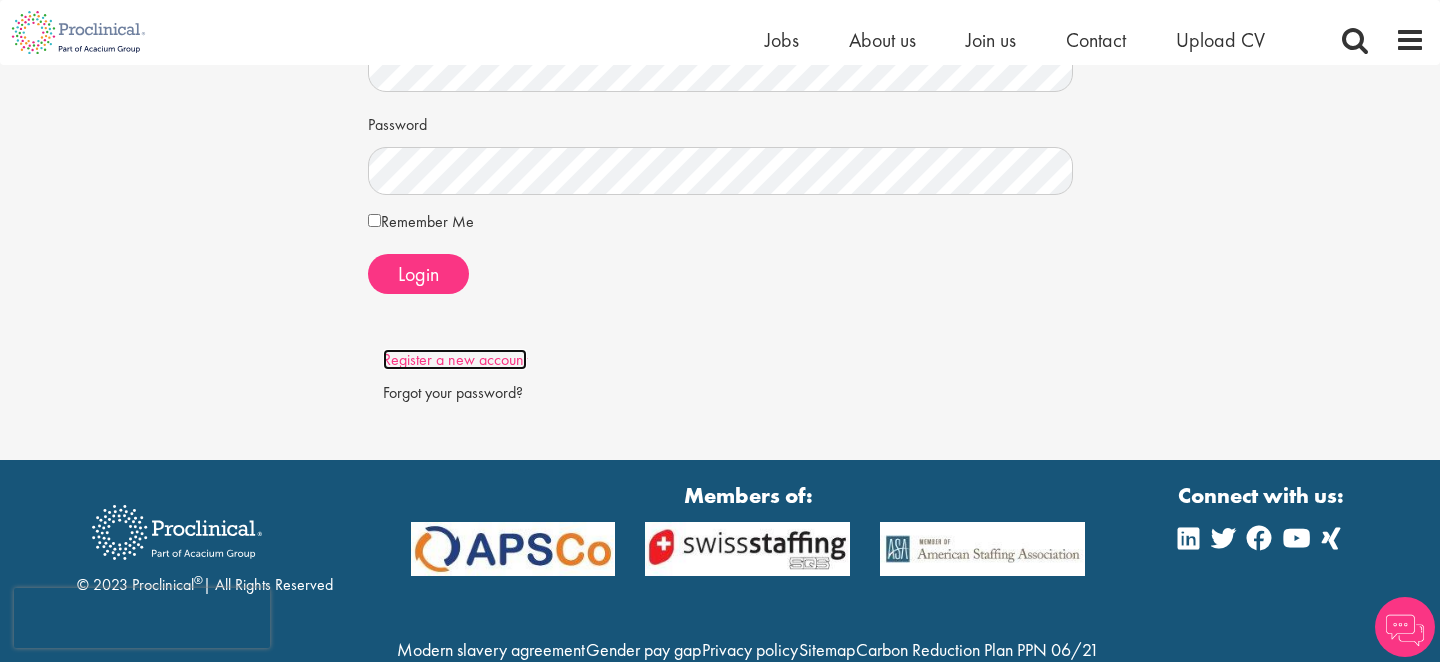 click on "Register a new account" at bounding box center [455, 359] 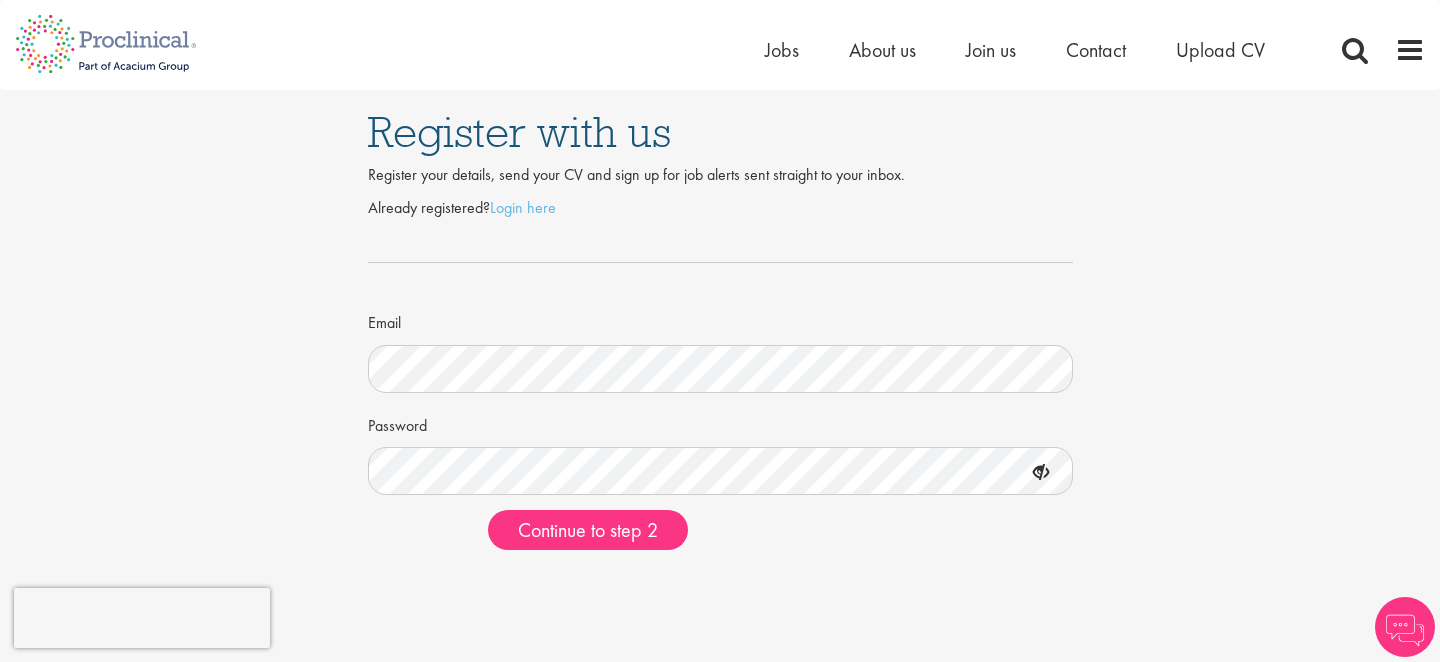 scroll, scrollTop: 0, scrollLeft: 0, axis: both 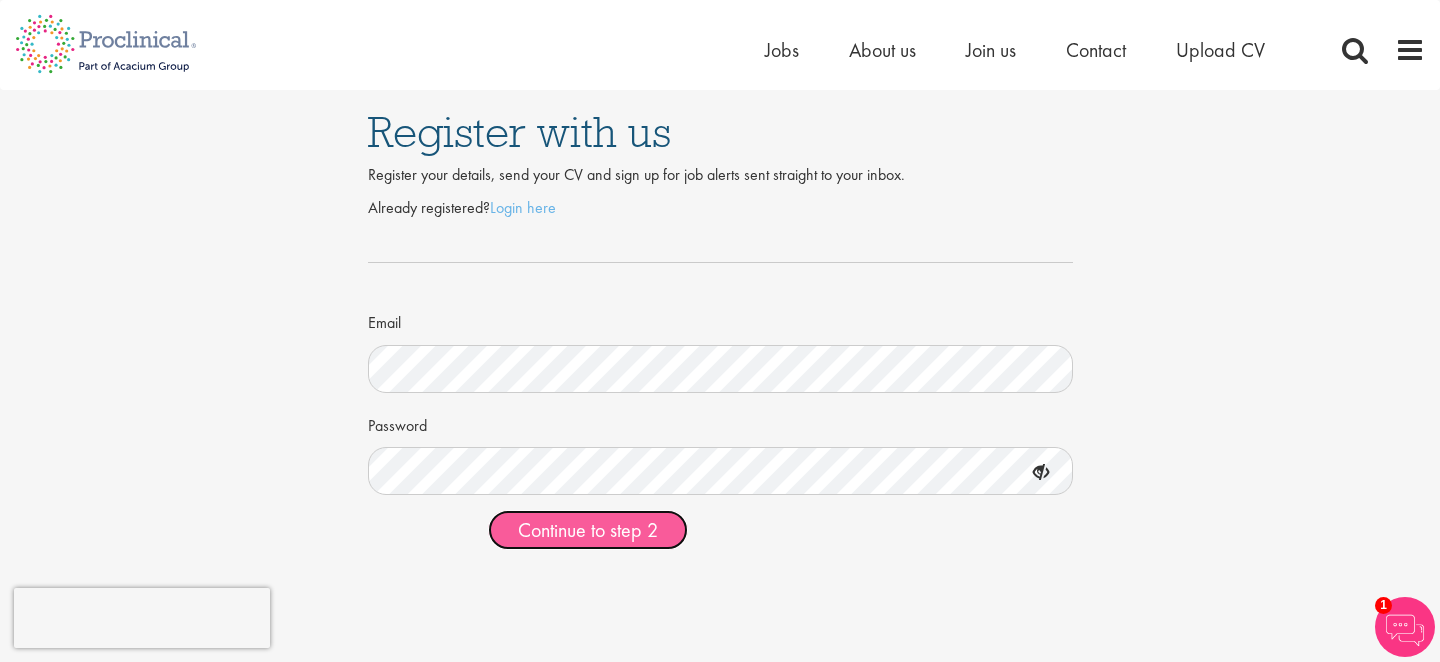 click on "Continue to step 2" at bounding box center (588, 530) 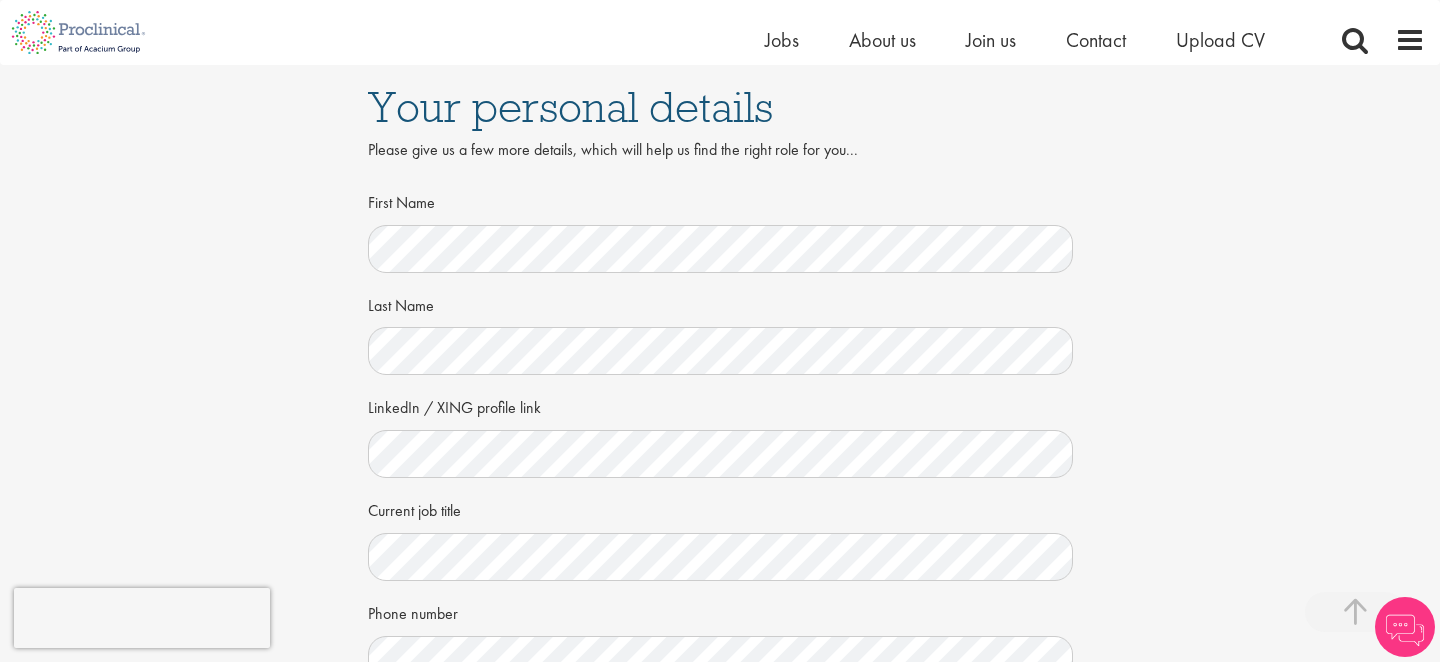 scroll, scrollTop: 487, scrollLeft: 0, axis: vertical 